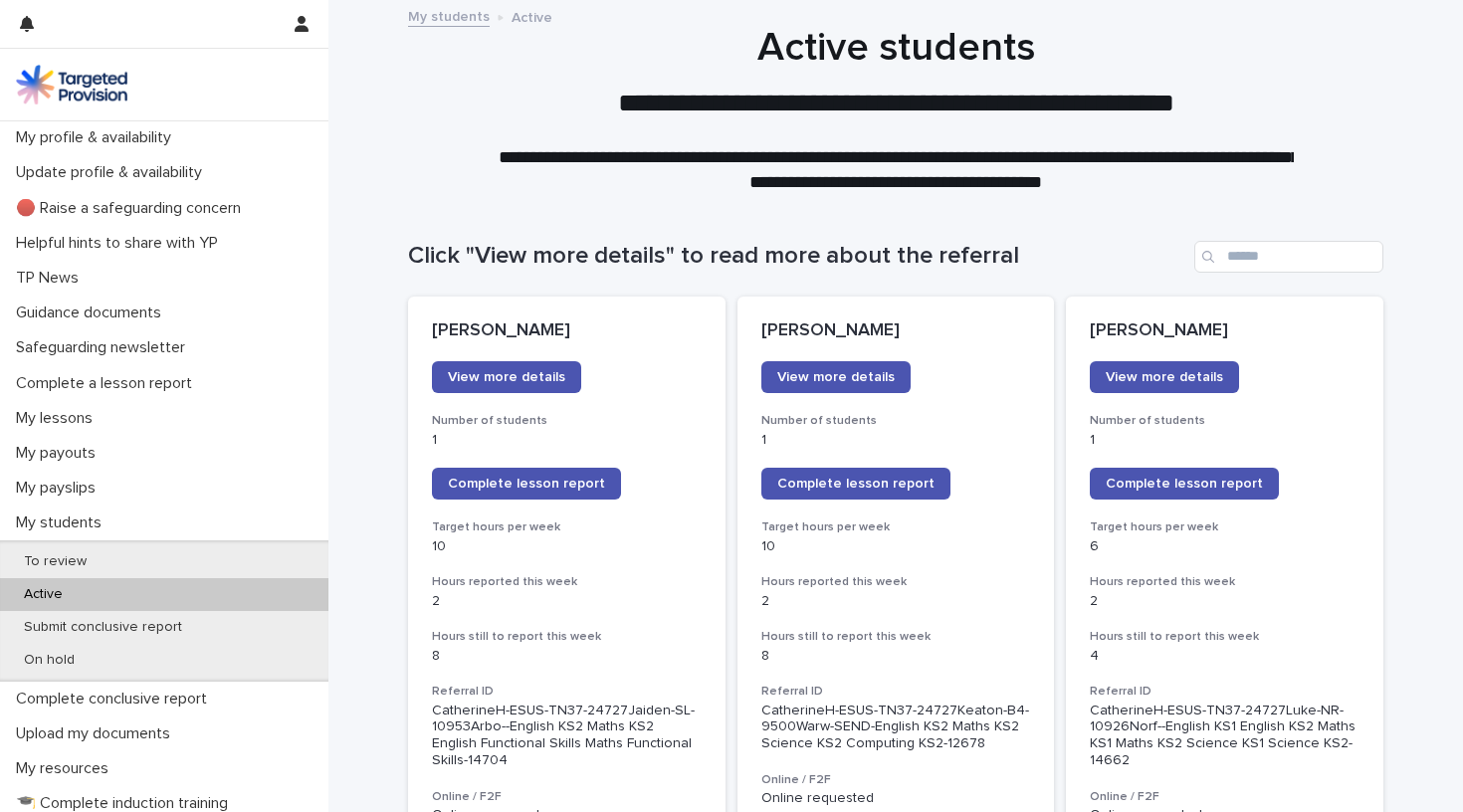 scroll, scrollTop: 0, scrollLeft: 0, axis: both 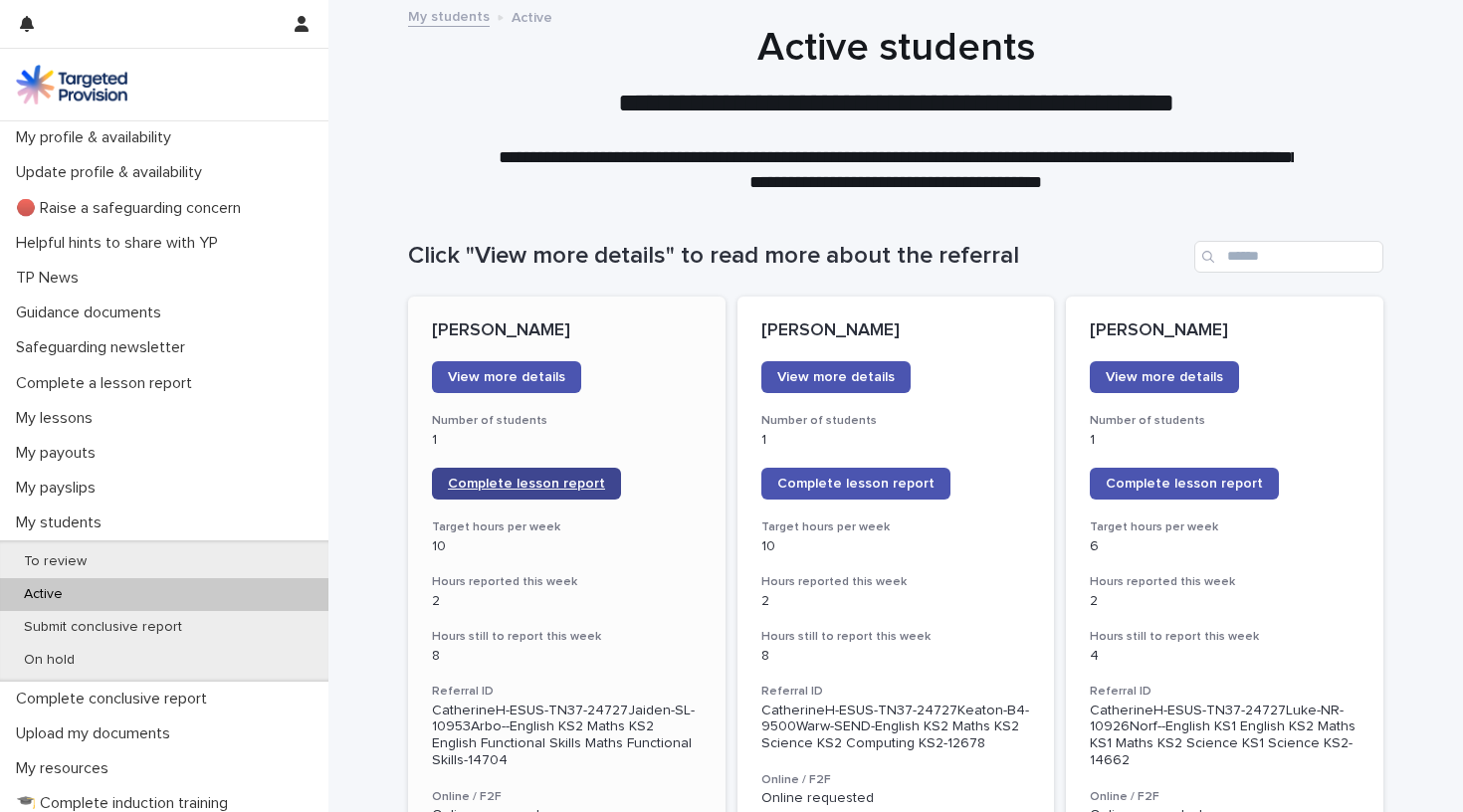 click on "Complete lesson report" at bounding box center (526, 484) 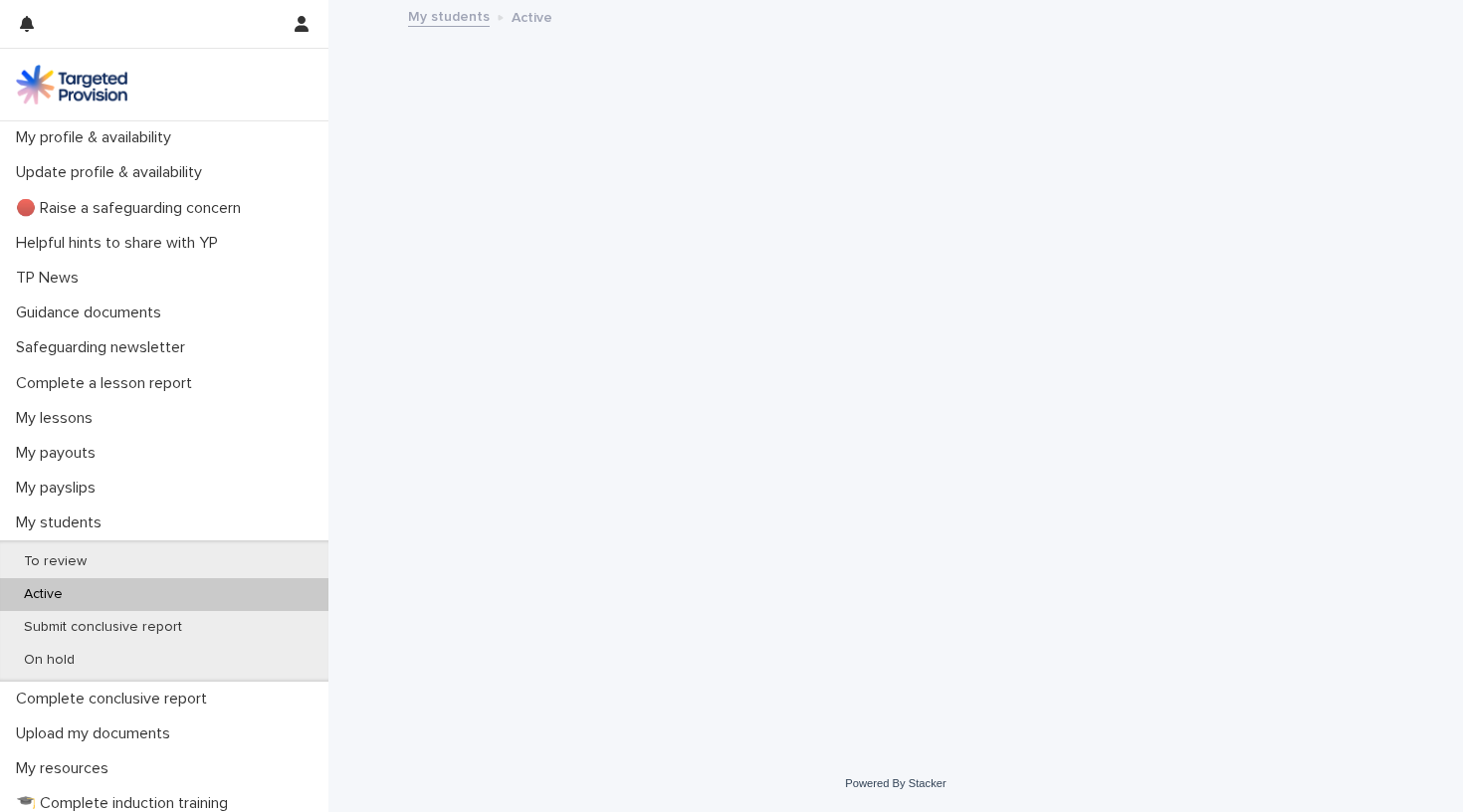 scroll, scrollTop: 0, scrollLeft: 0, axis: both 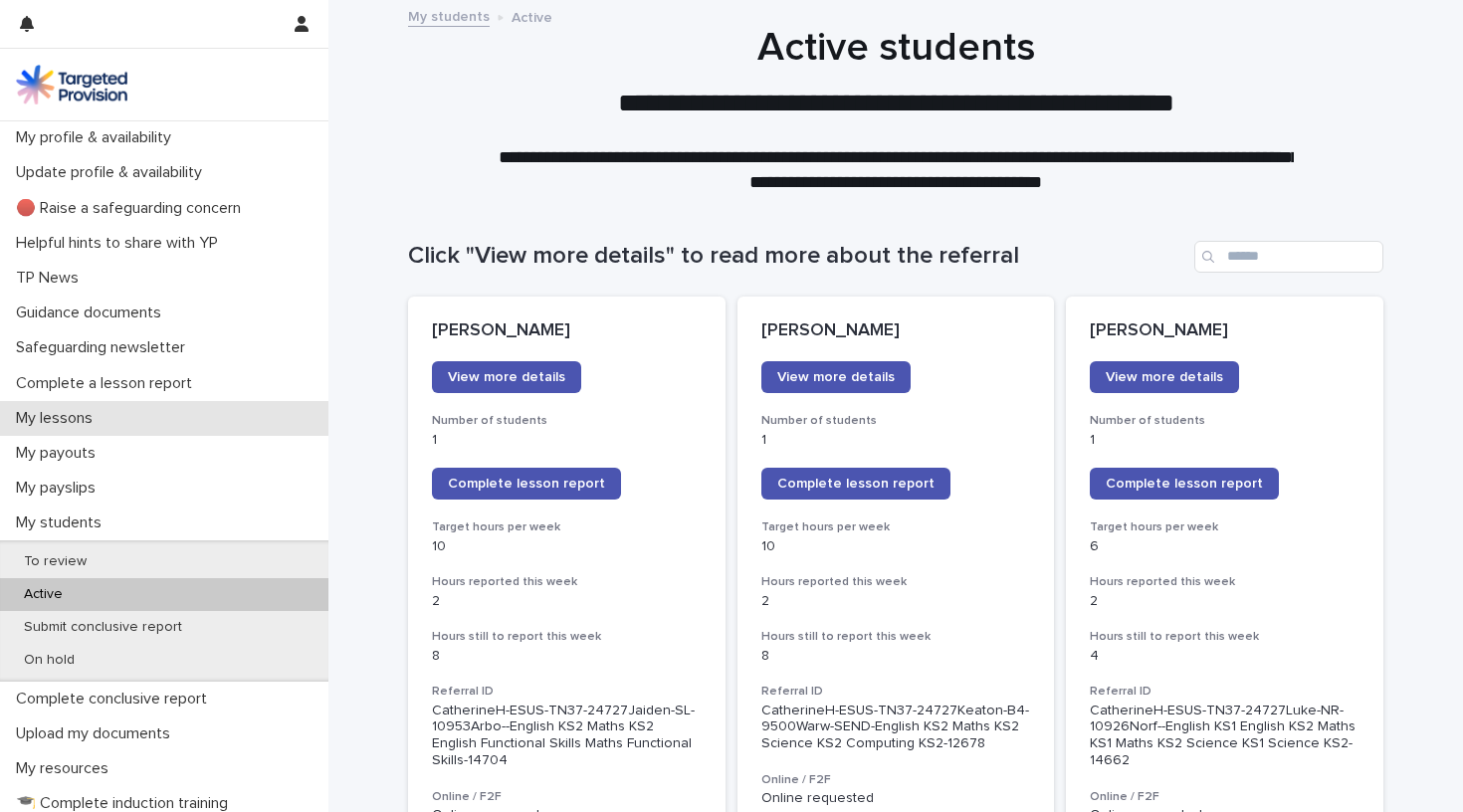 click on "My lessons" at bounding box center [164, 418] 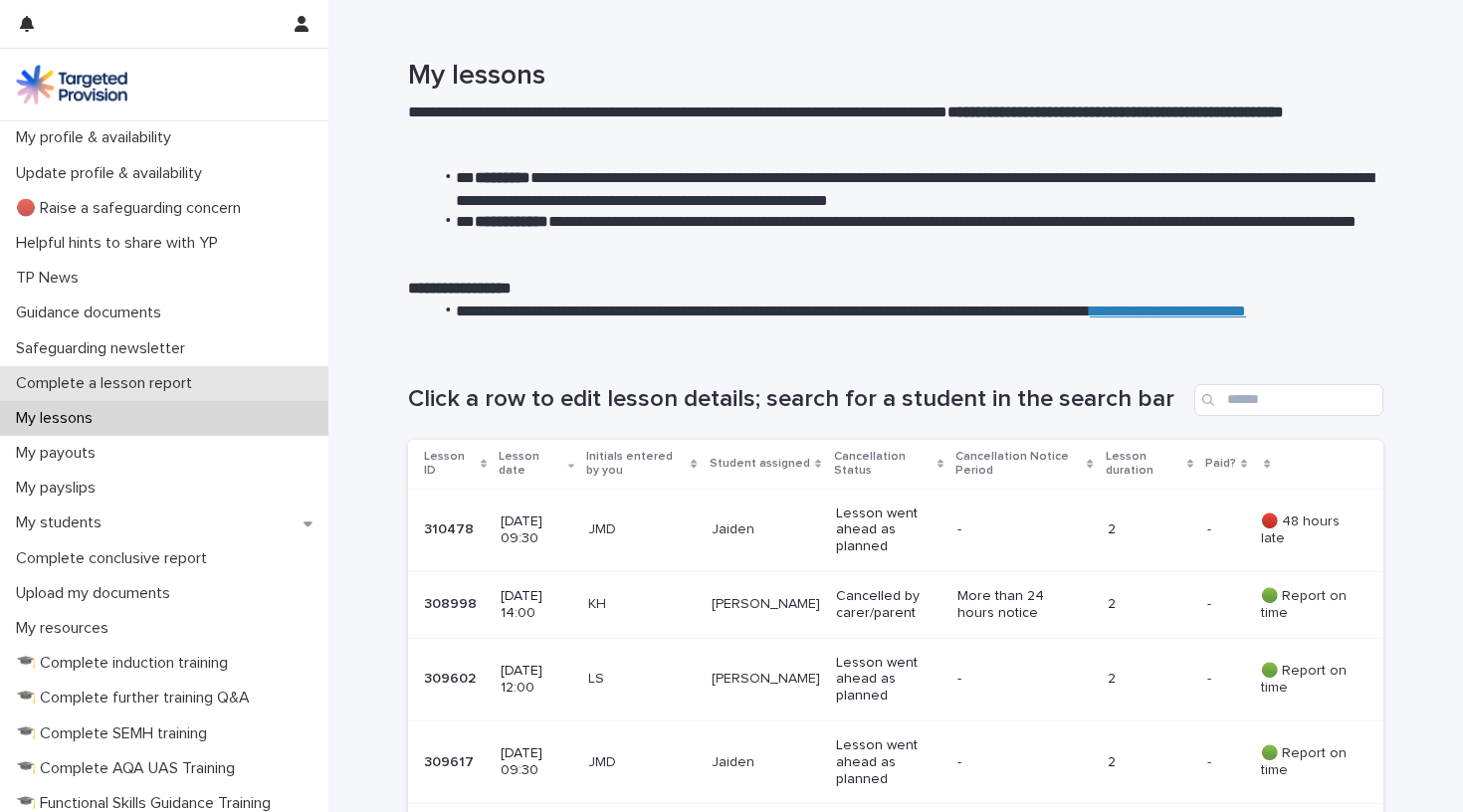 click on "Complete a lesson report" at bounding box center [107, 383] 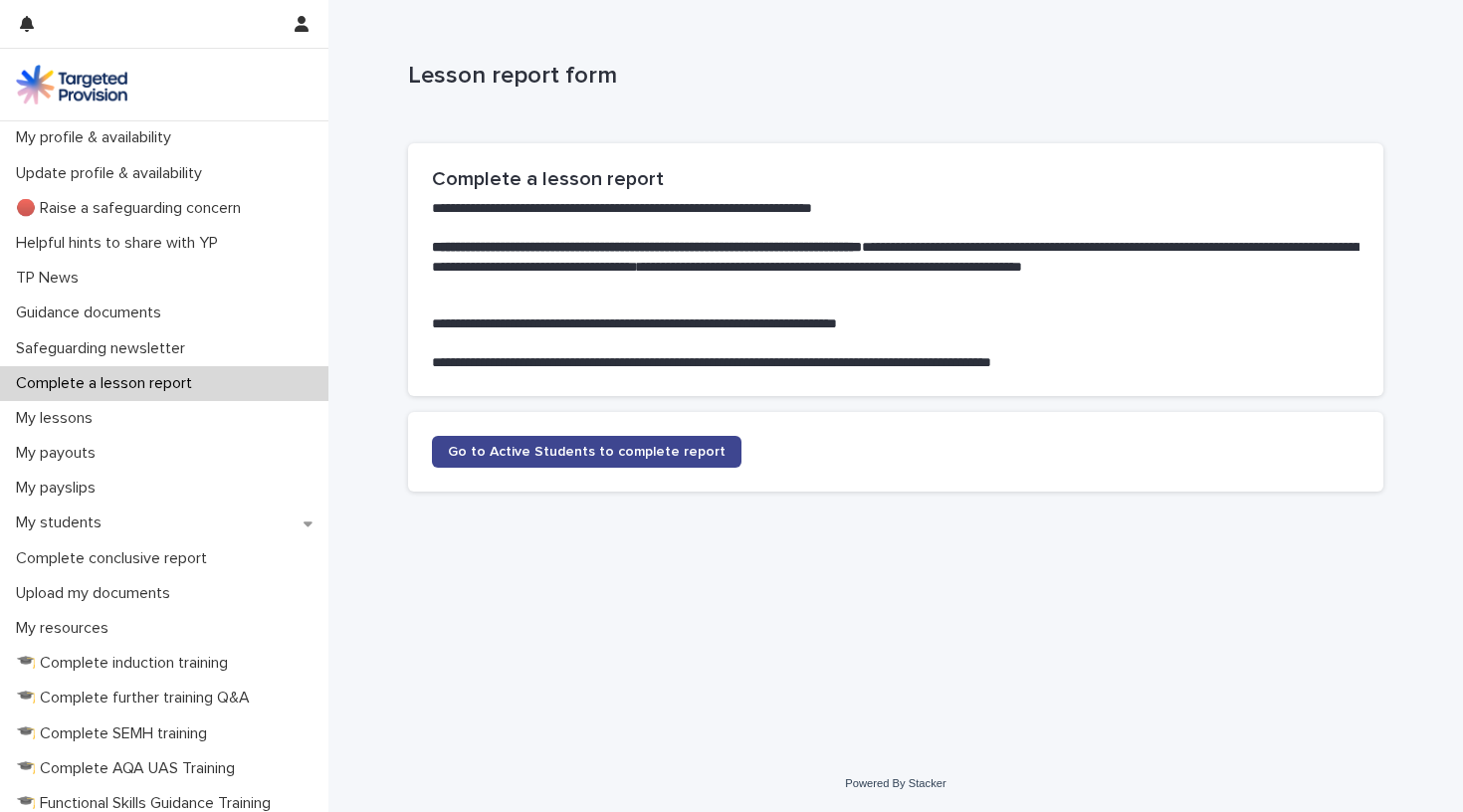 click on "Go to Active Students to complete report" at bounding box center [586, 452] 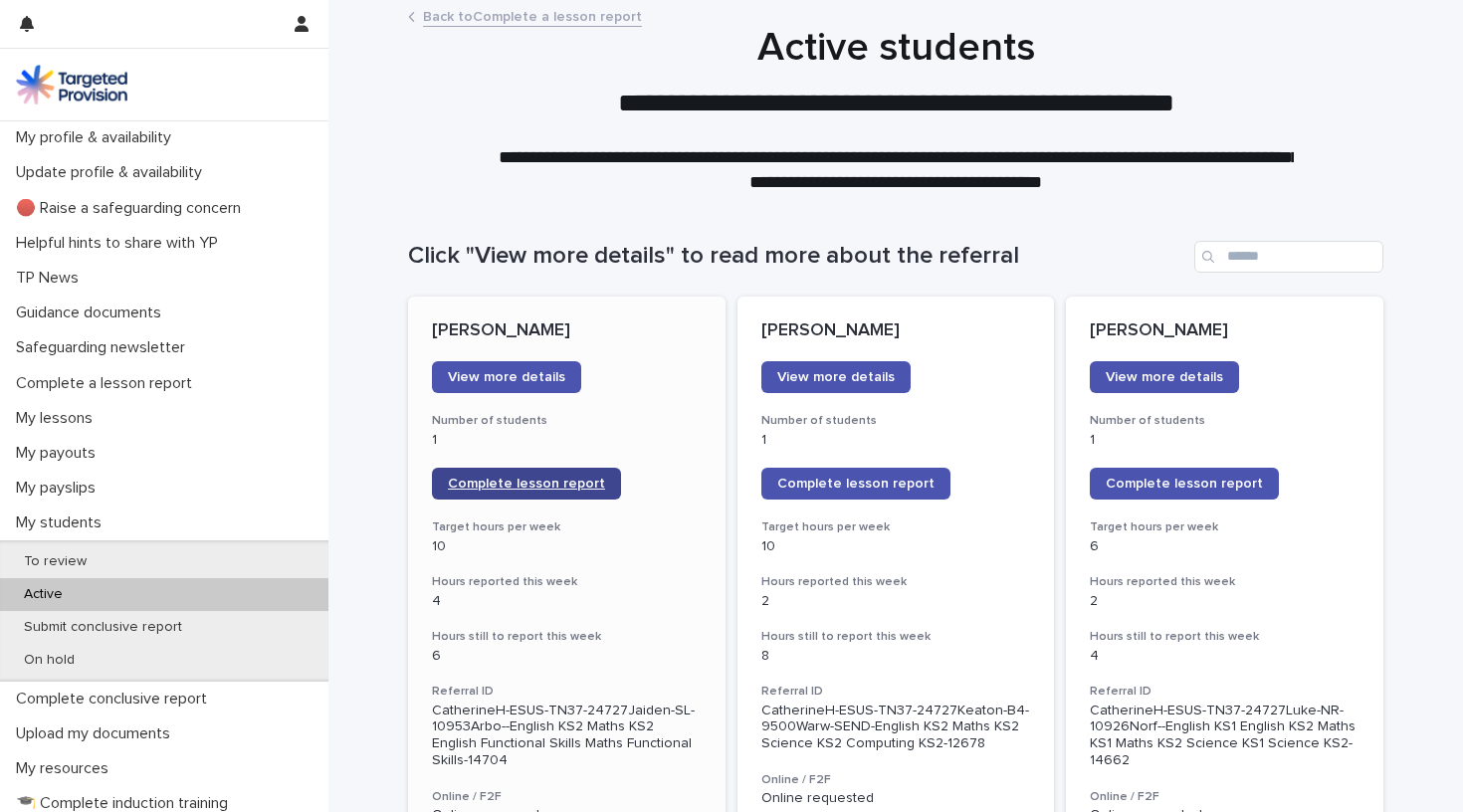 click on "Complete lesson report" at bounding box center [526, 484] 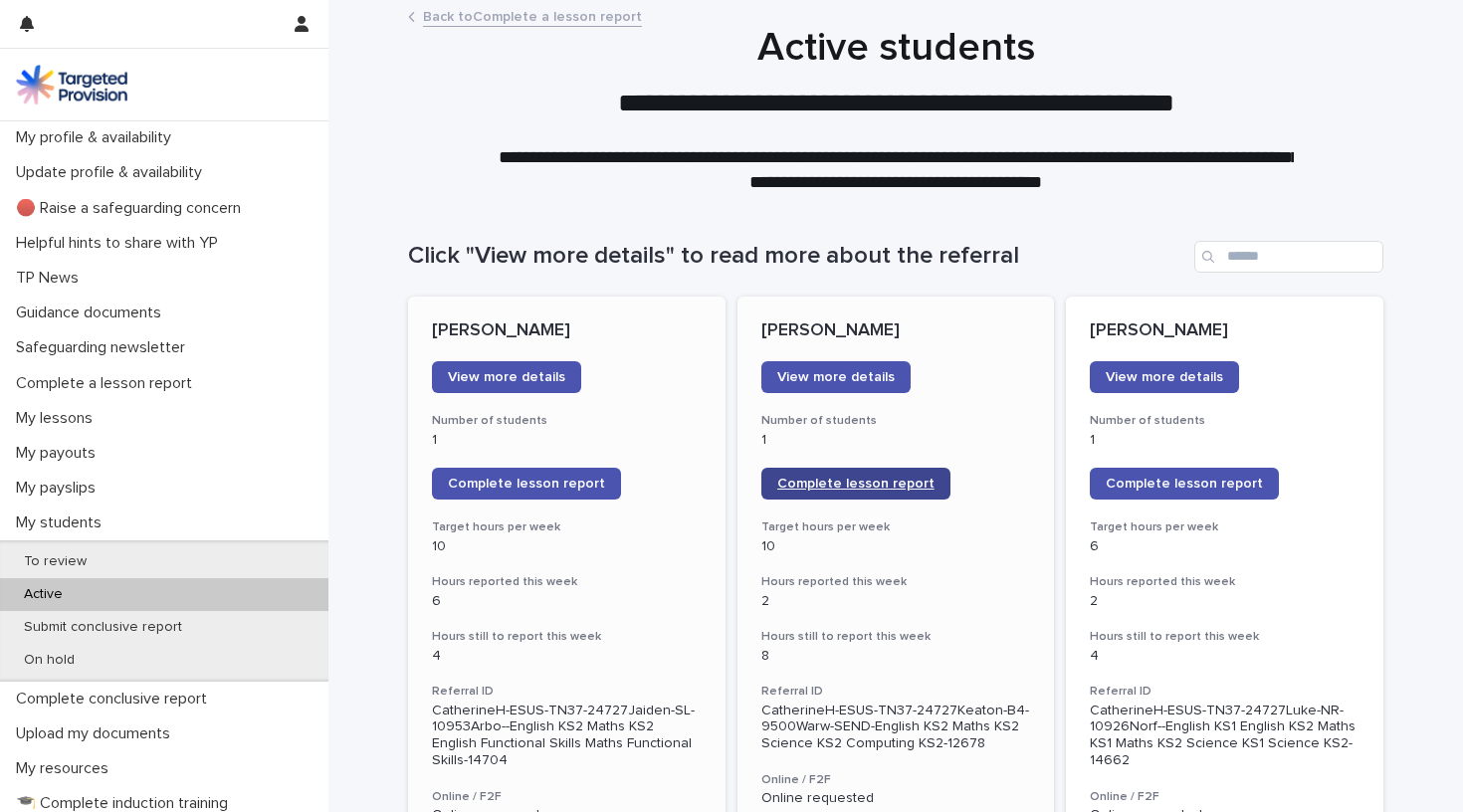 click on "Complete lesson report" at bounding box center (856, 484) 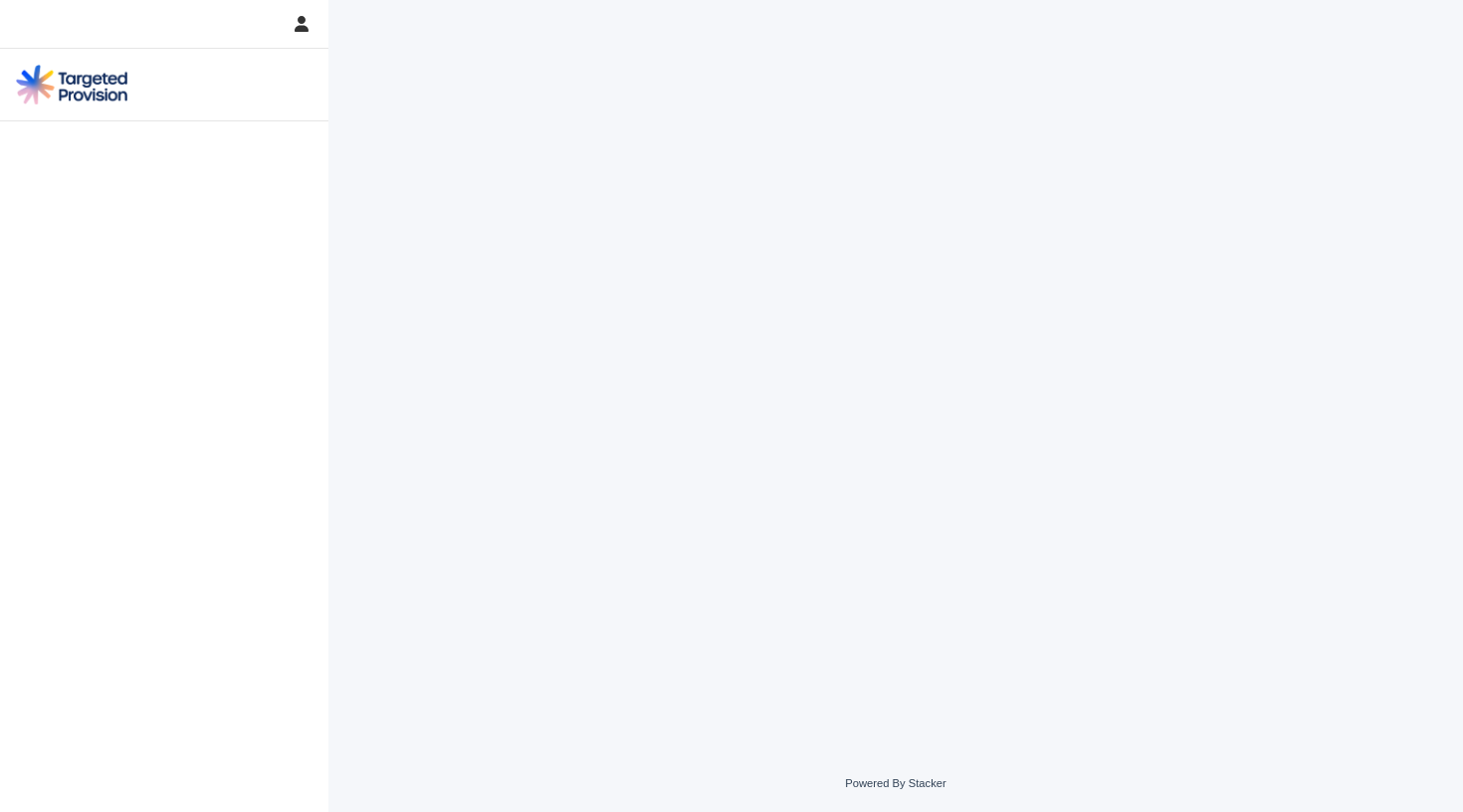 scroll, scrollTop: 0, scrollLeft: 0, axis: both 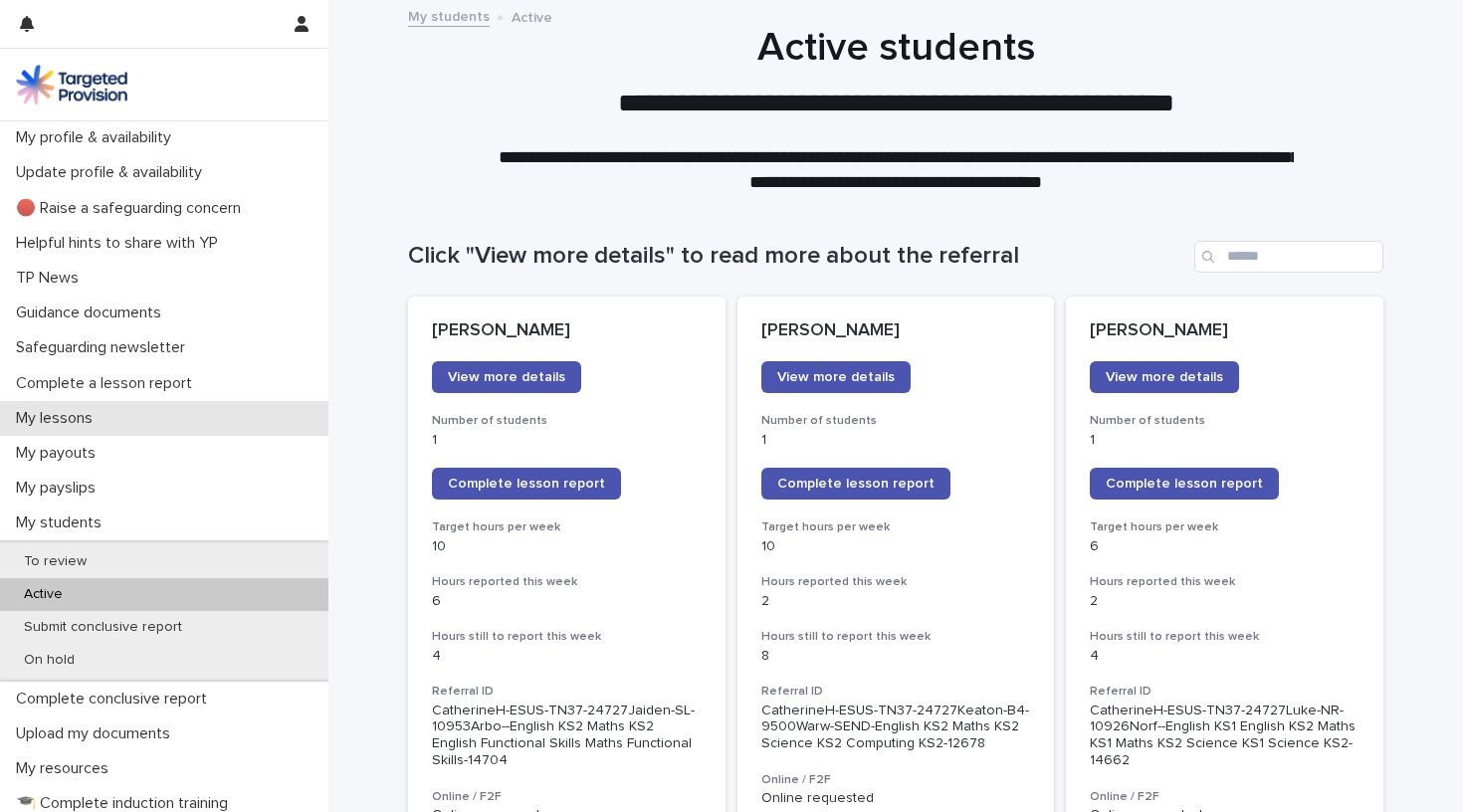 click on "My lessons" at bounding box center [164, 418] 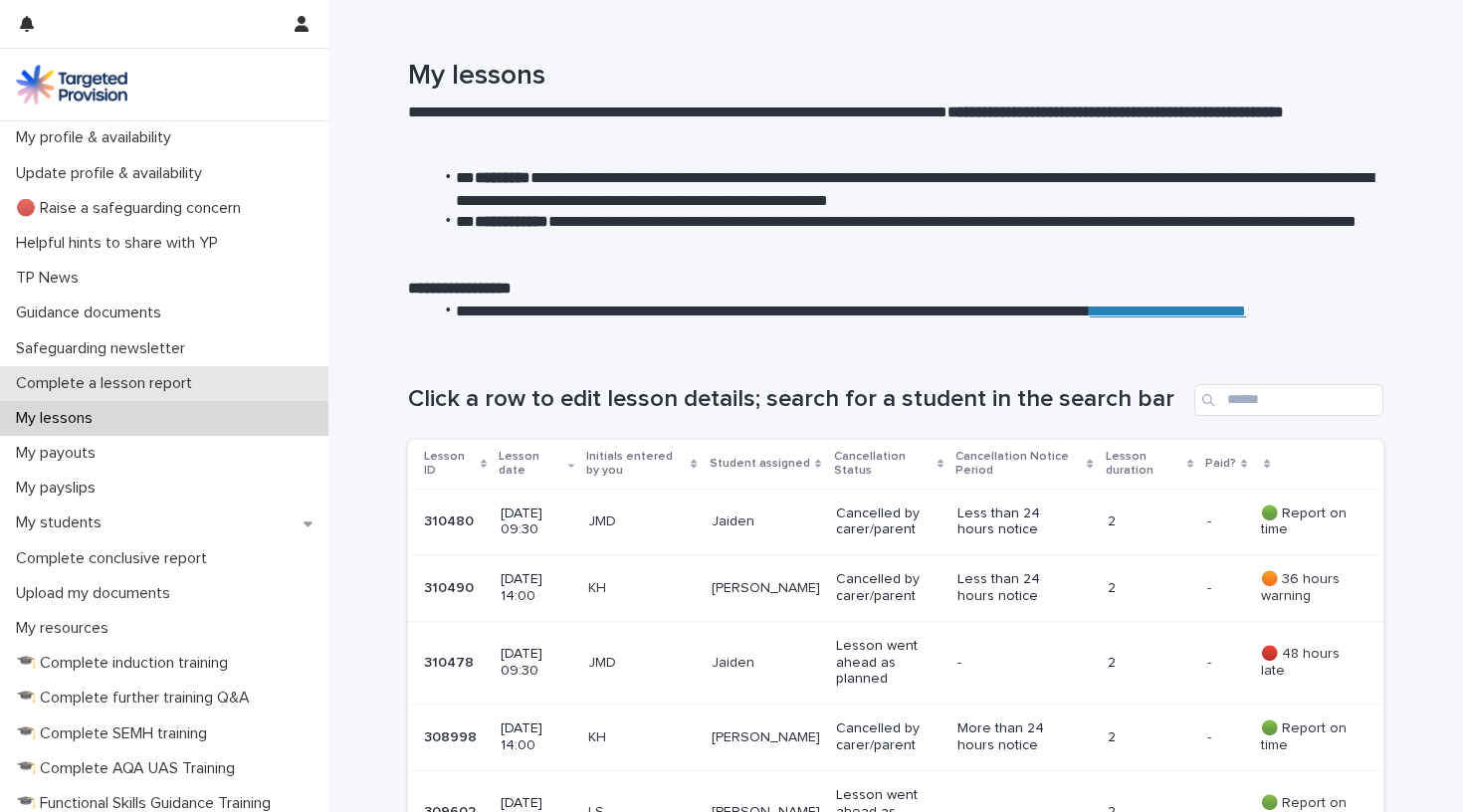 click on "Complete a lesson report" at bounding box center (107, 383) 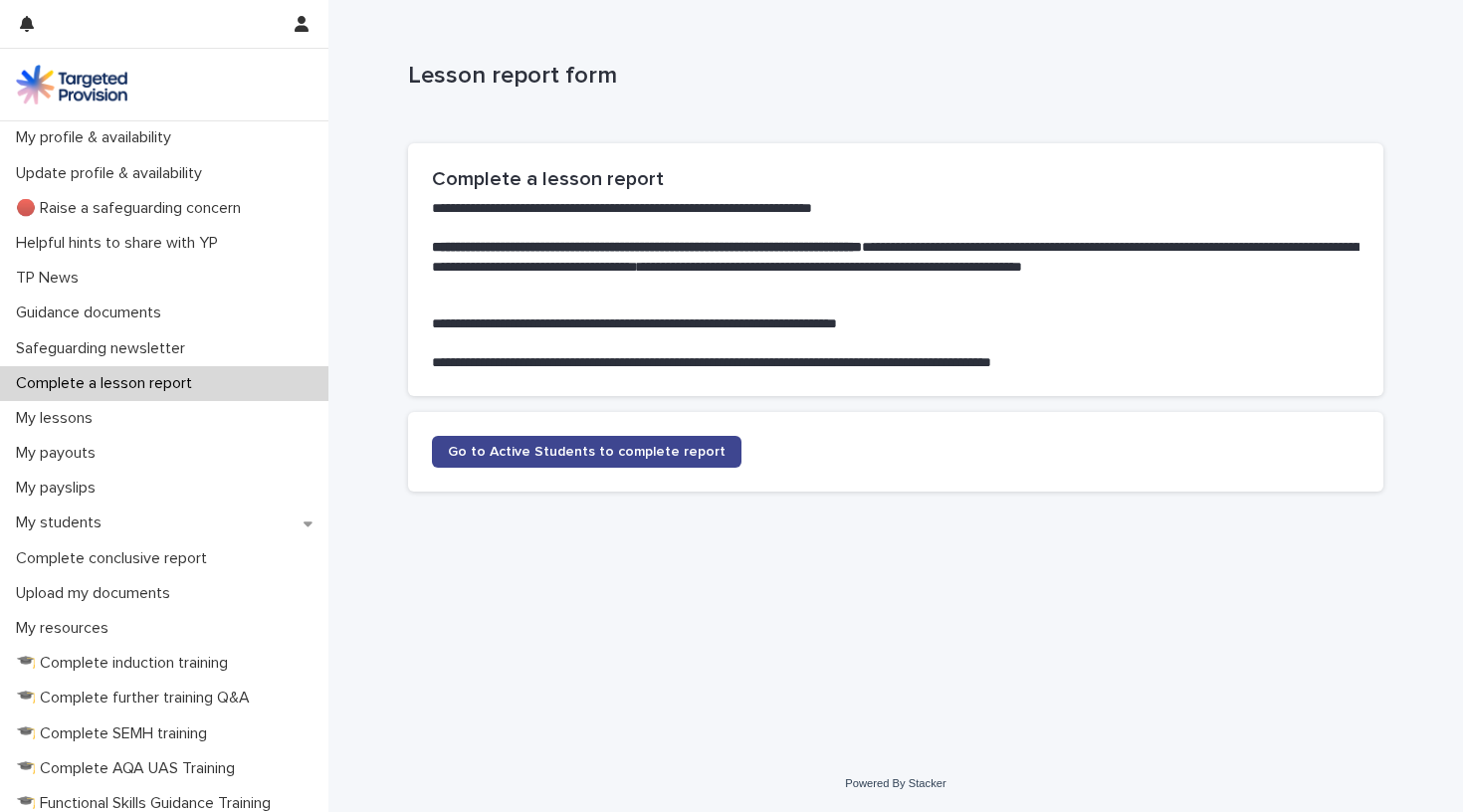click on "Go to Active Students to complete report" 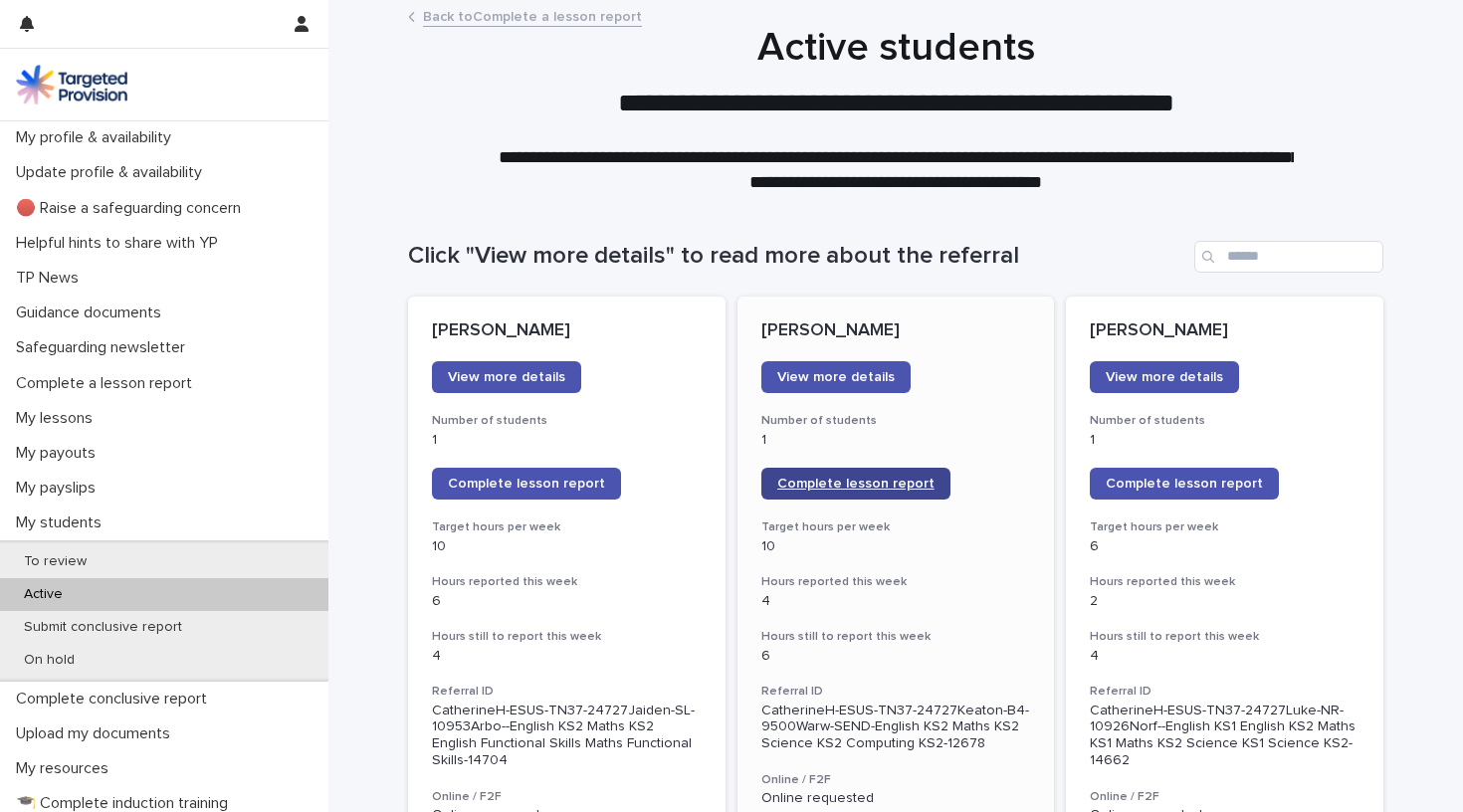 click on "Complete lesson report" at bounding box center (856, 484) 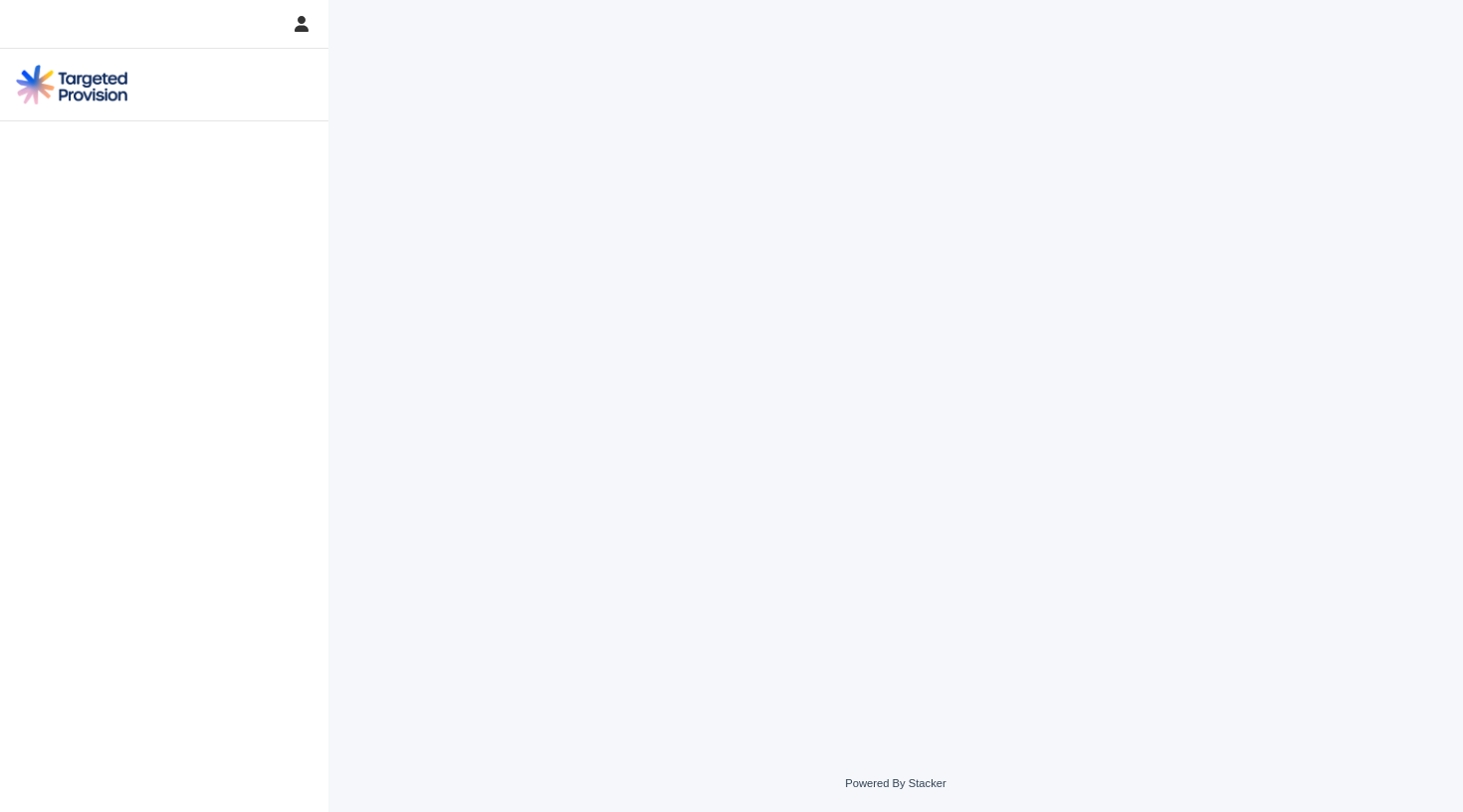 scroll, scrollTop: 0, scrollLeft: 0, axis: both 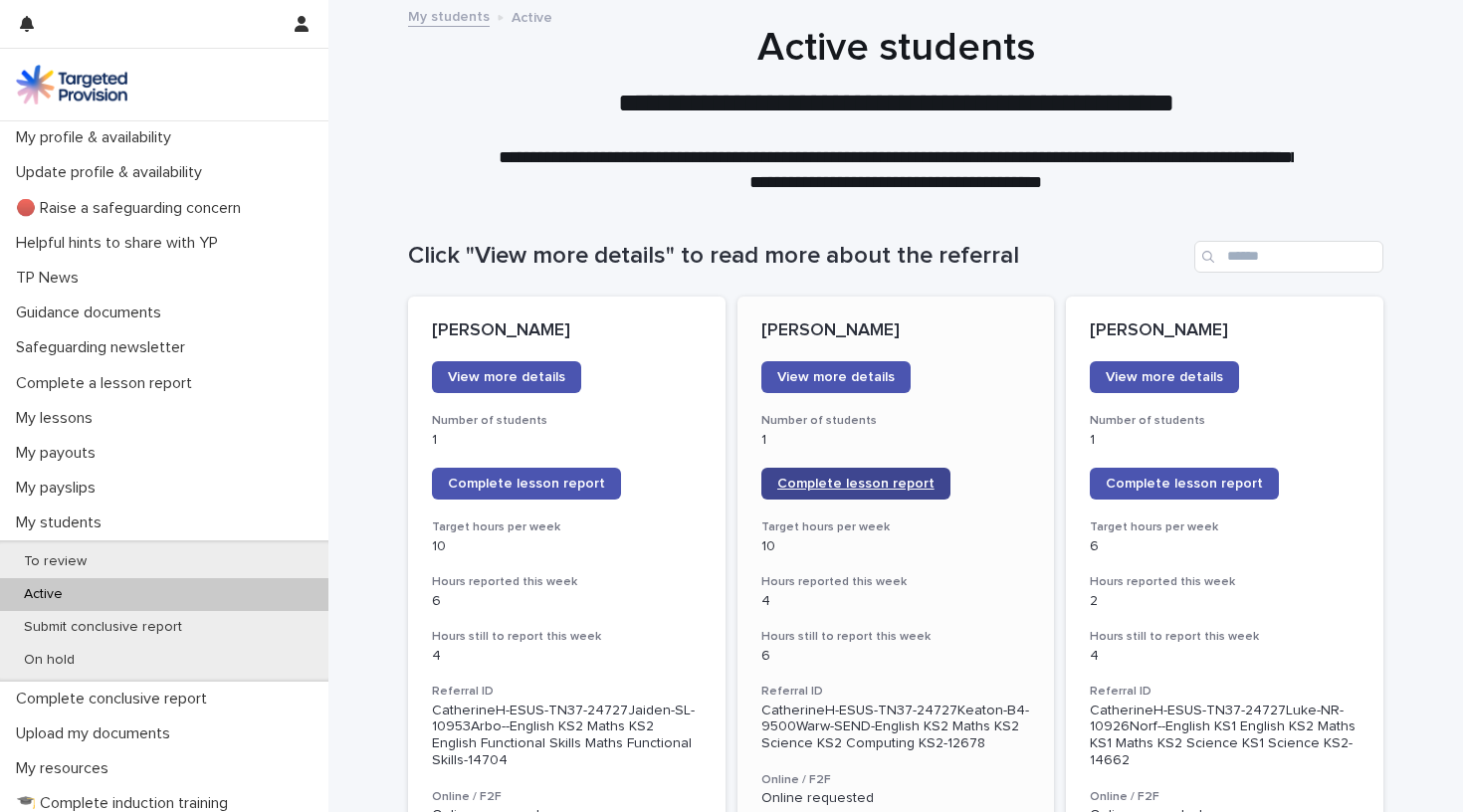 click on "Complete lesson report" at bounding box center (856, 484) 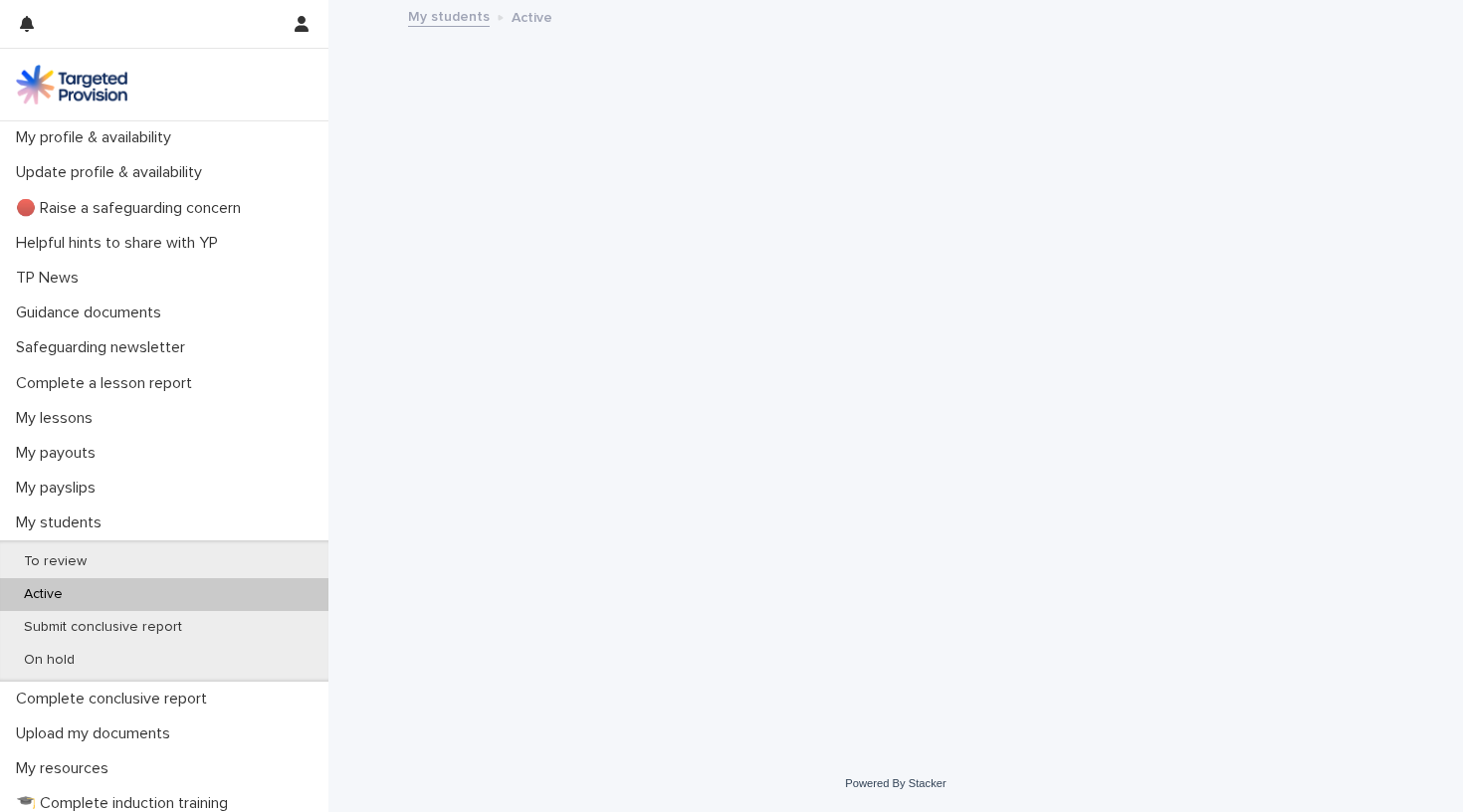 scroll, scrollTop: 0, scrollLeft: 0, axis: both 